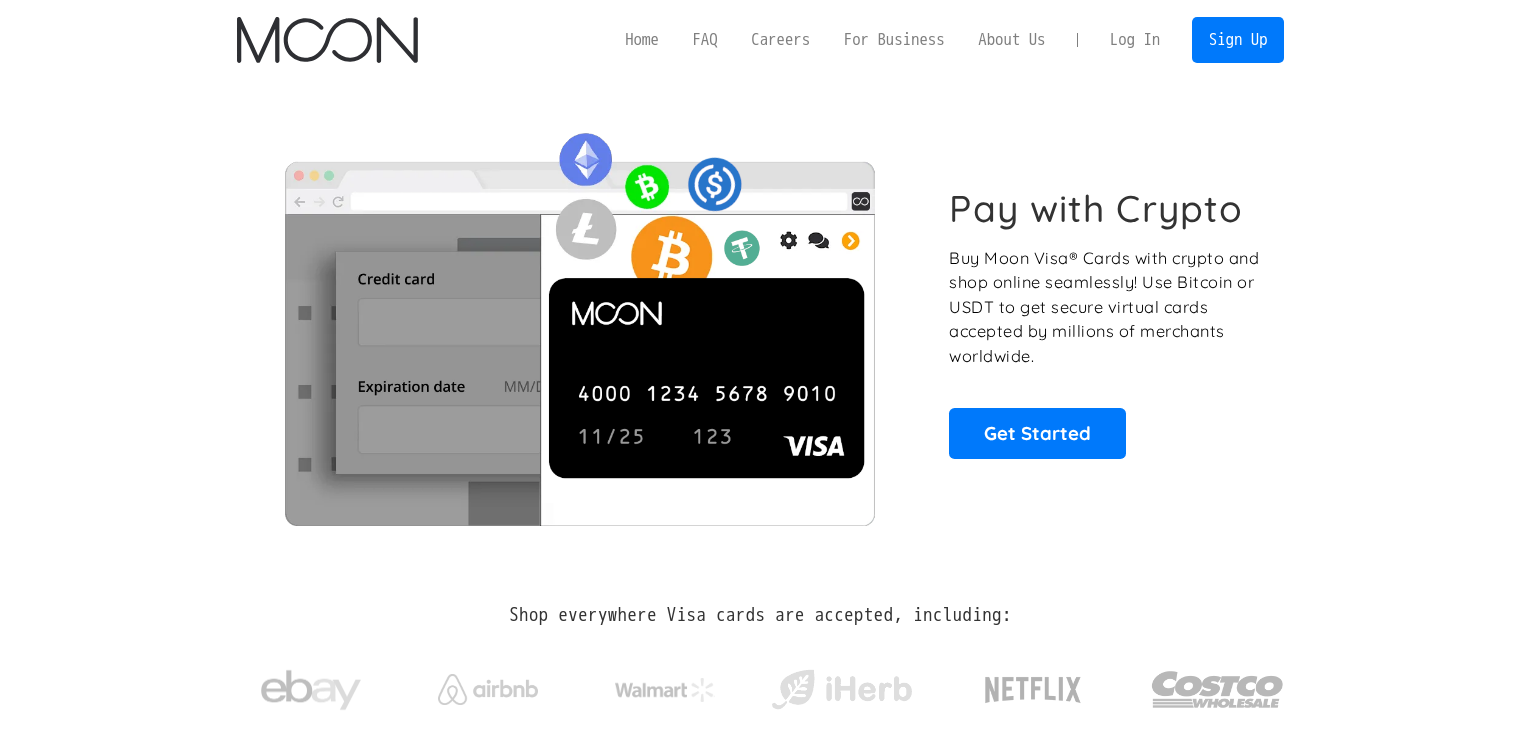 scroll, scrollTop: 0, scrollLeft: 0, axis: both 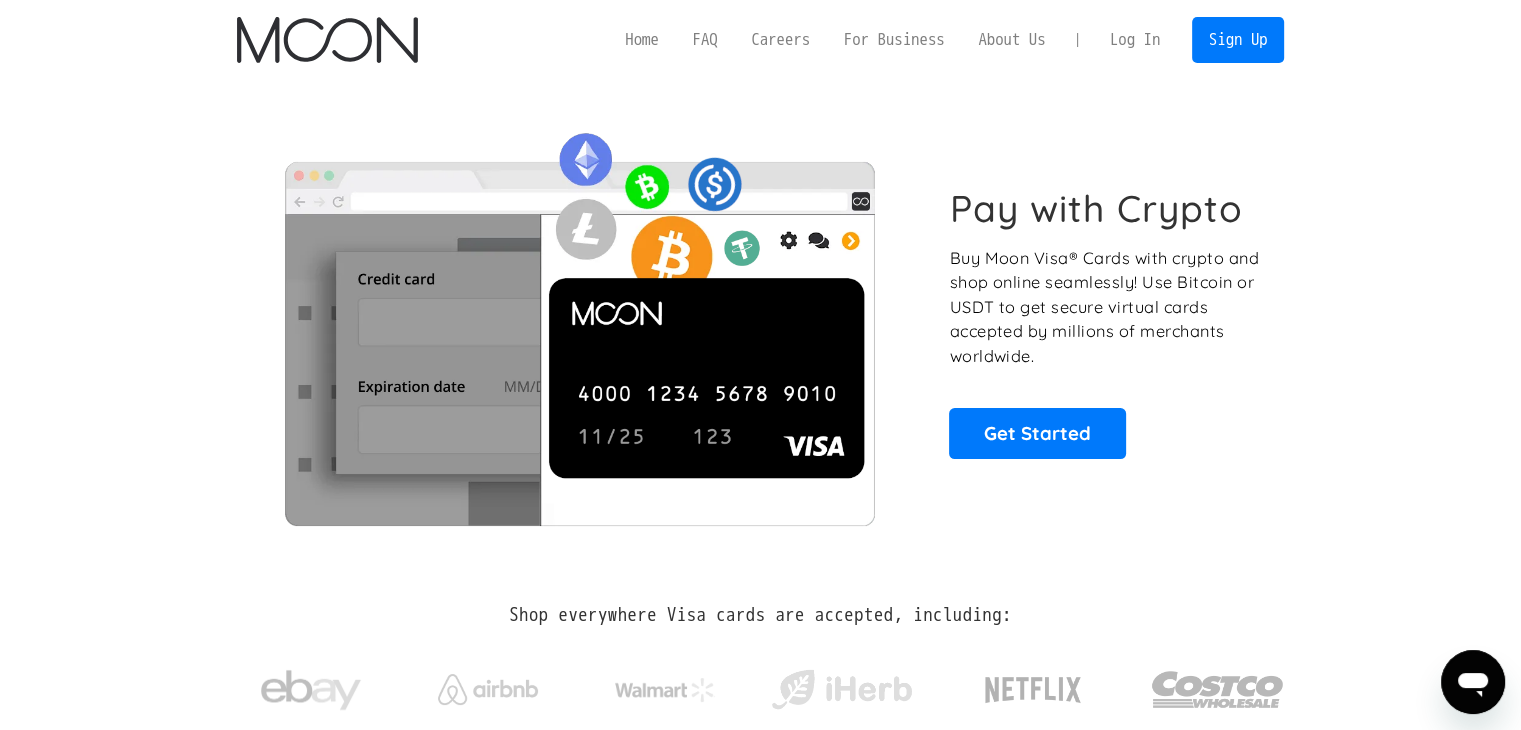 click on "Log In" at bounding box center [1135, 40] 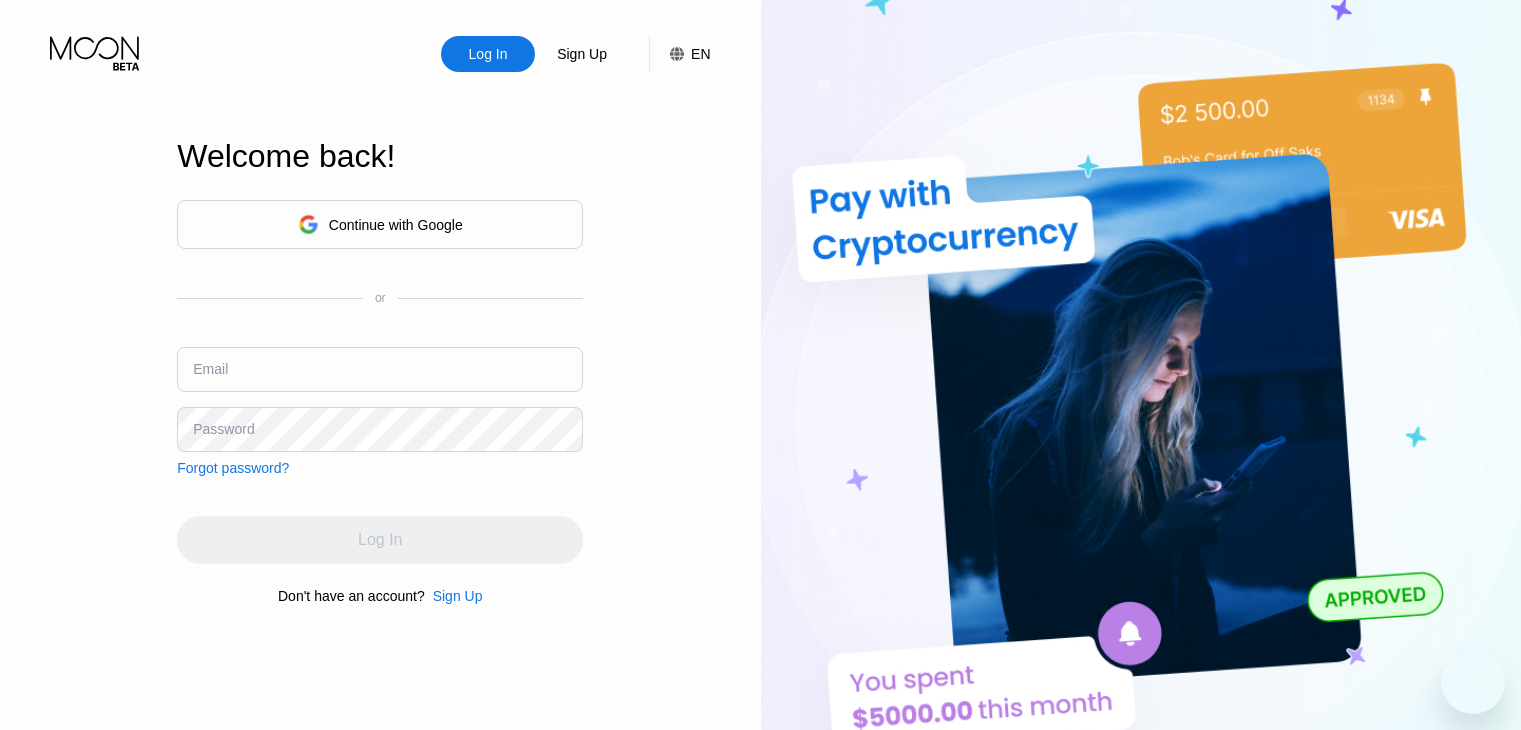 scroll, scrollTop: 0, scrollLeft: 0, axis: both 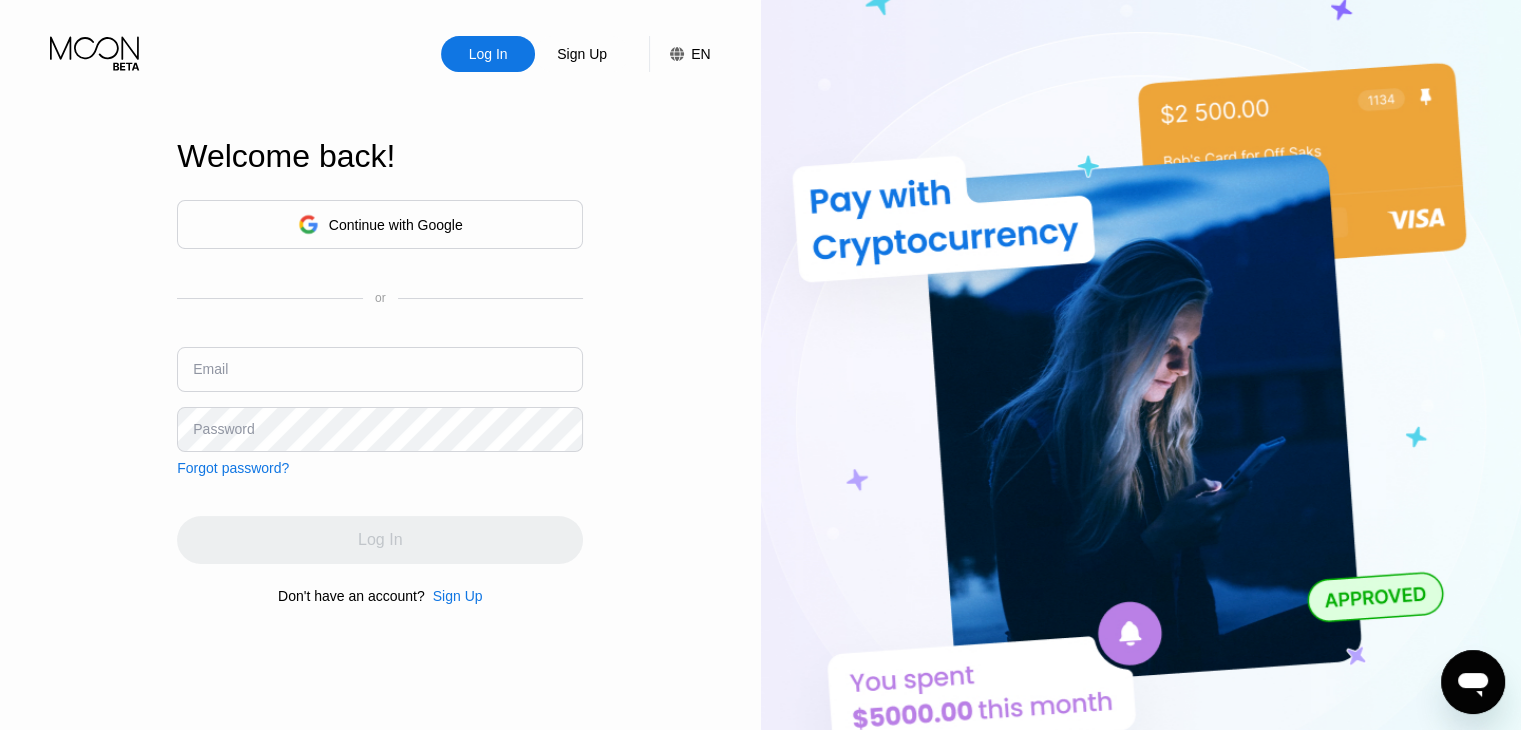 type on "[EMAIL]" 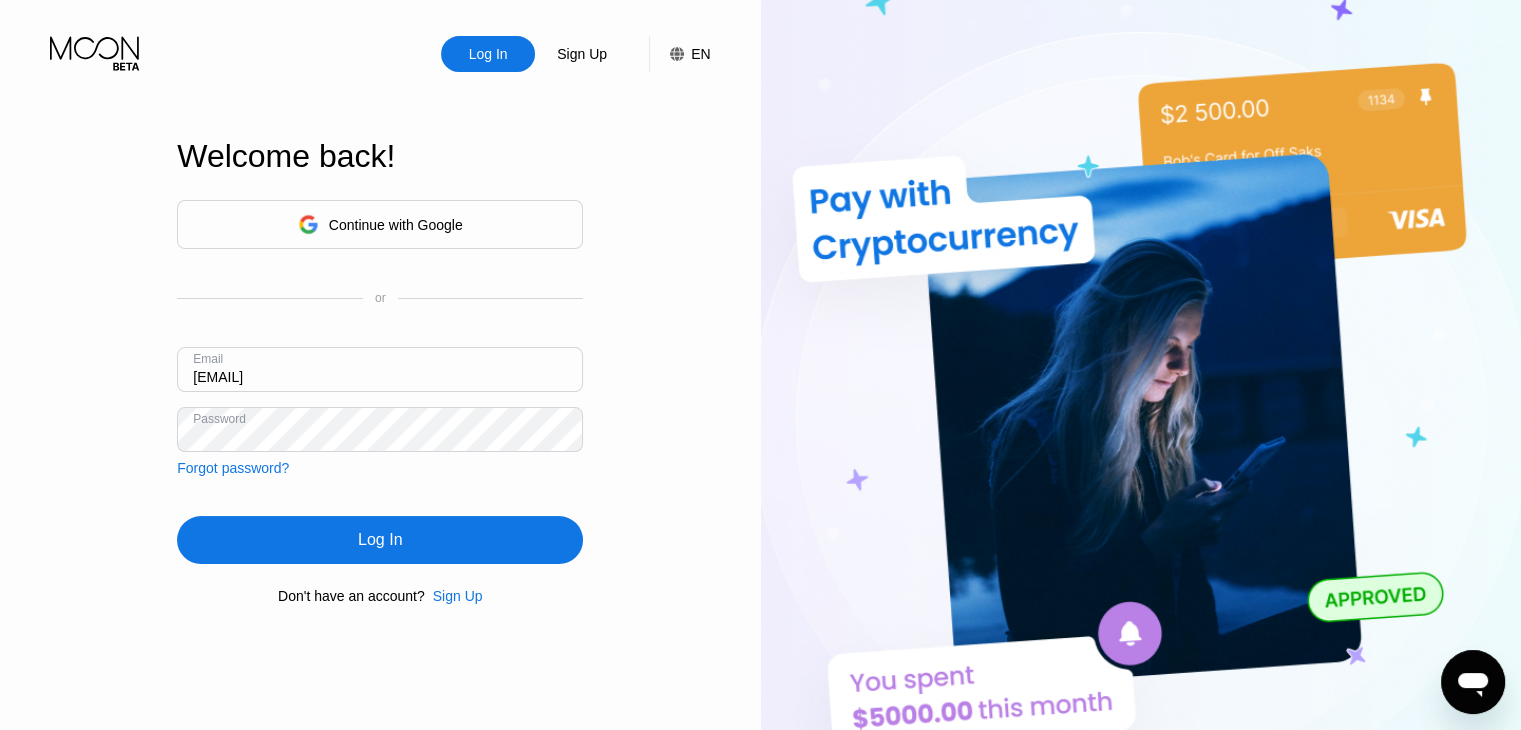 click on "[EMAIL]" at bounding box center [380, 369] 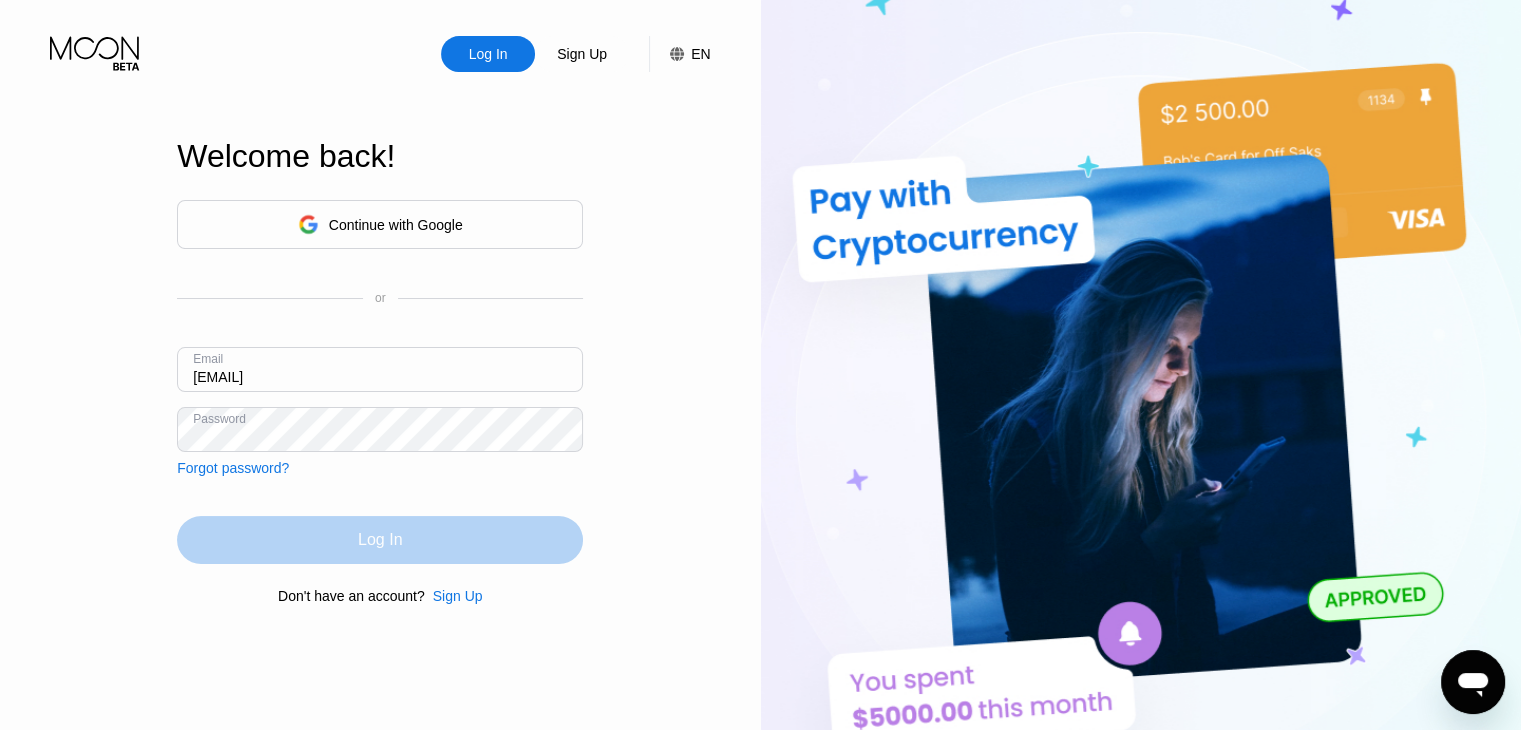 click on "Log In" at bounding box center [380, 540] 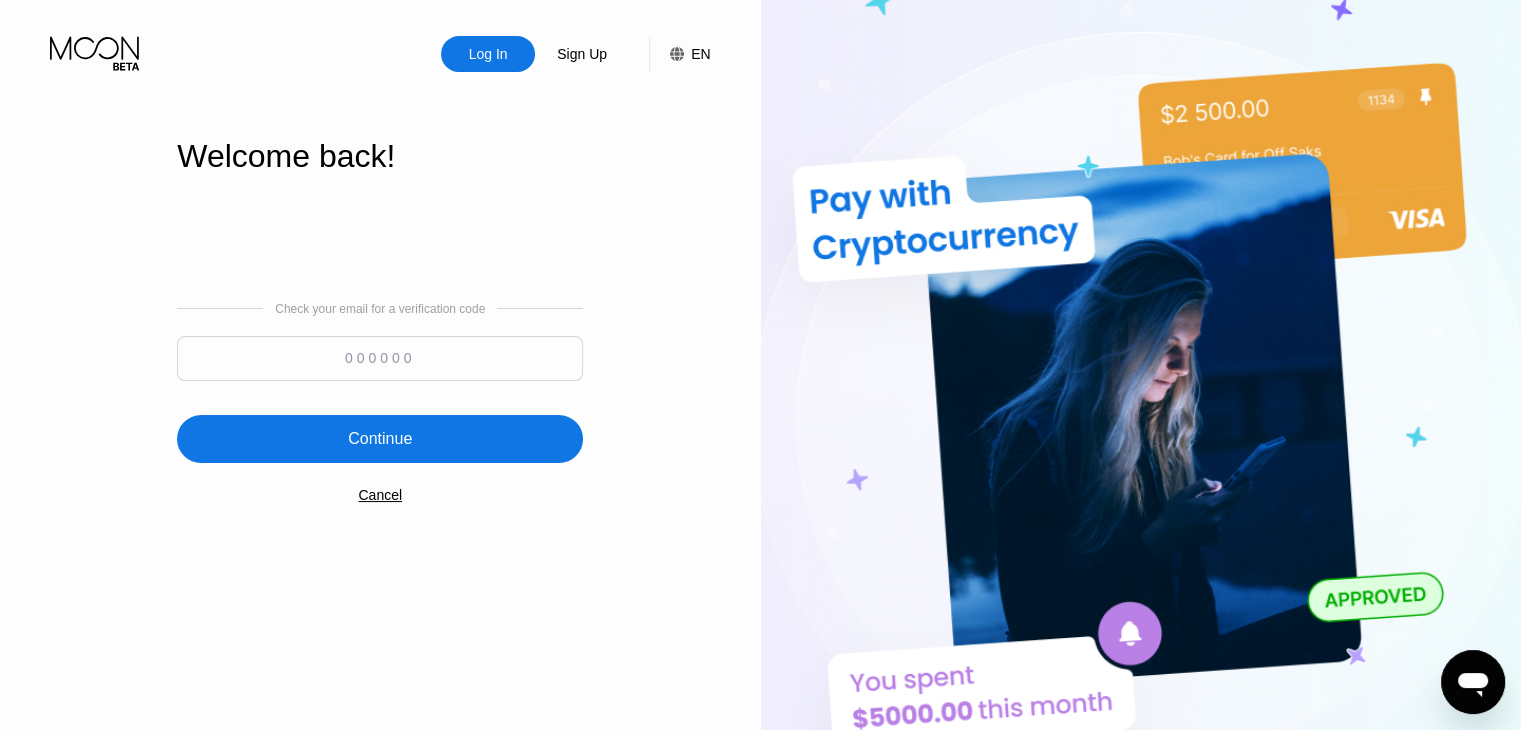 click at bounding box center (380, 358) 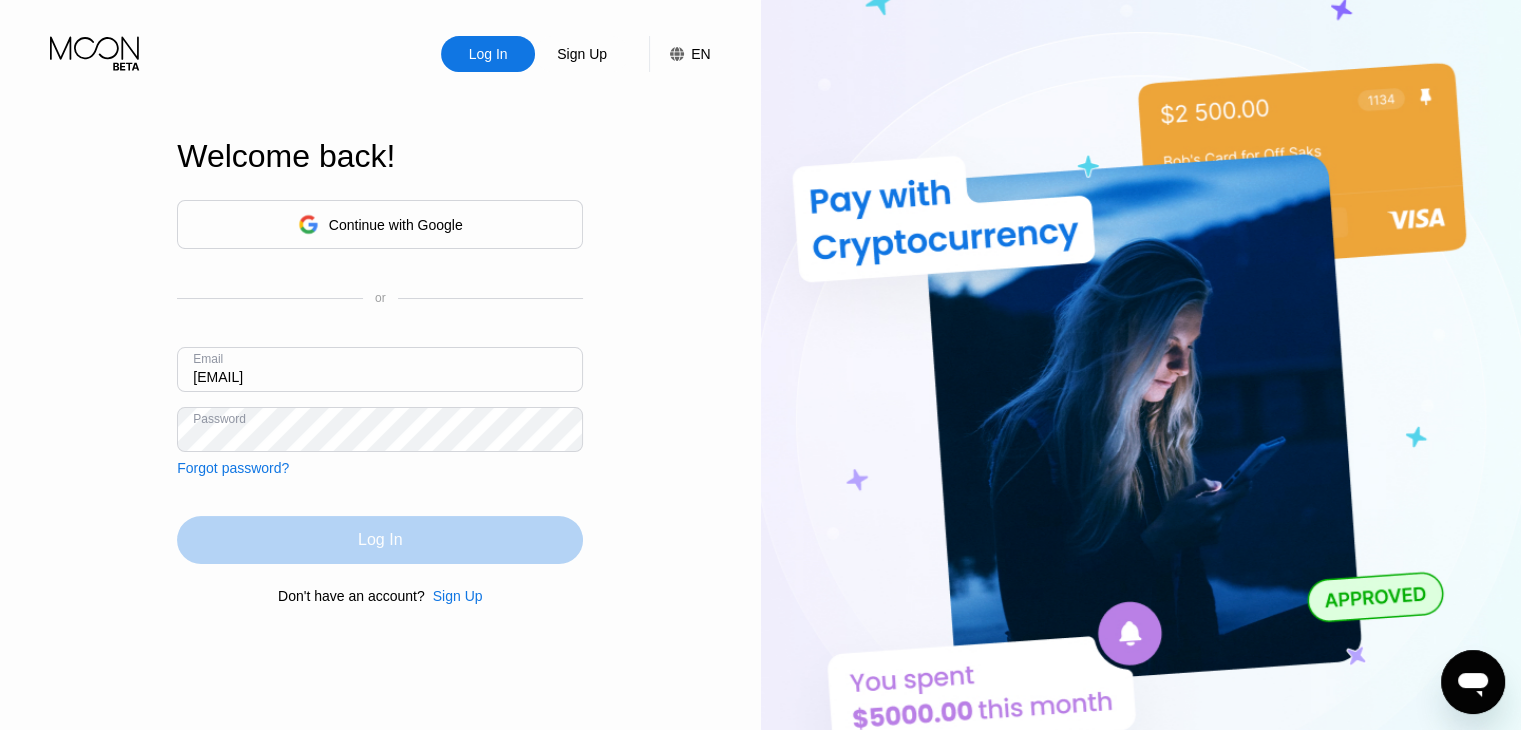 click on "Log In" at bounding box center [380, 540] 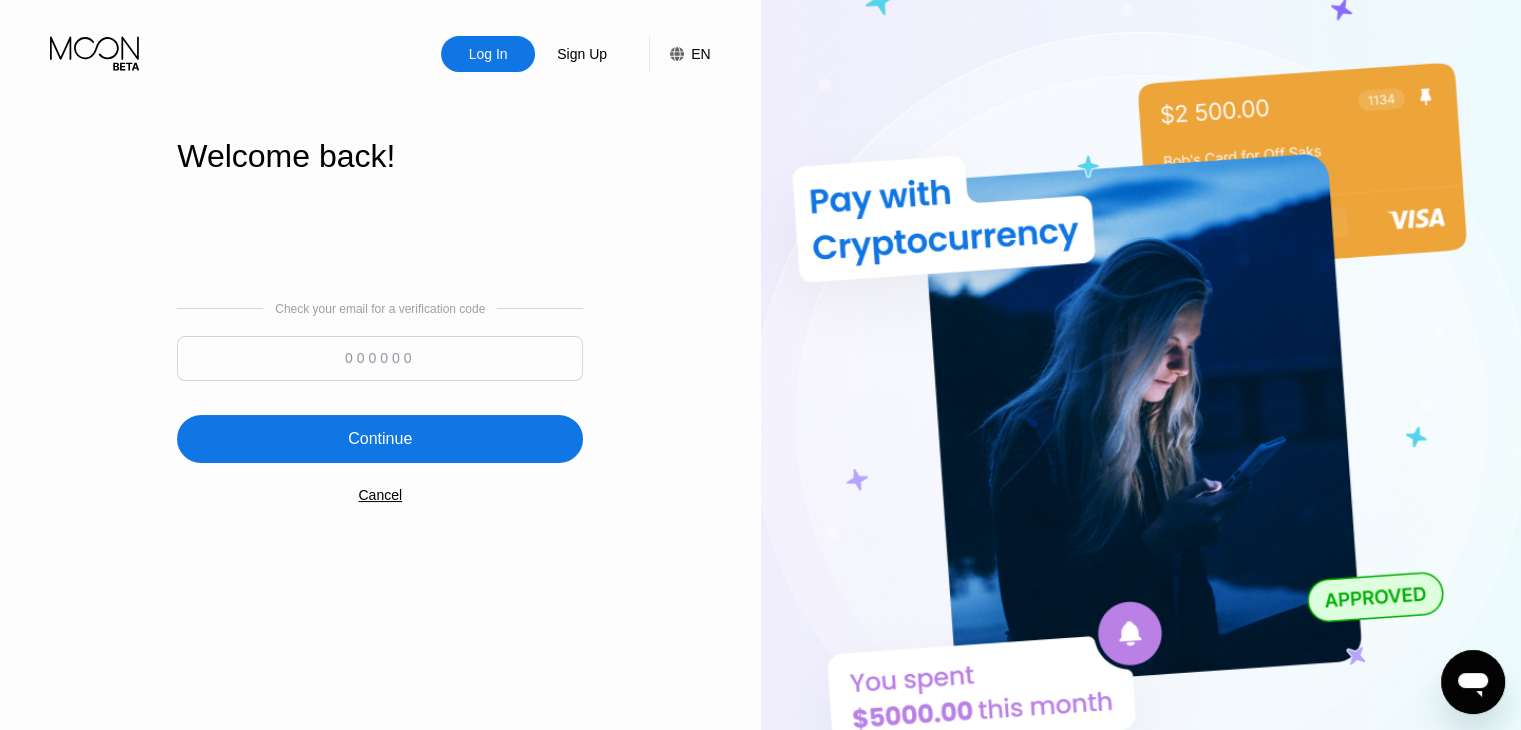 click at bounding box center (380, 358) 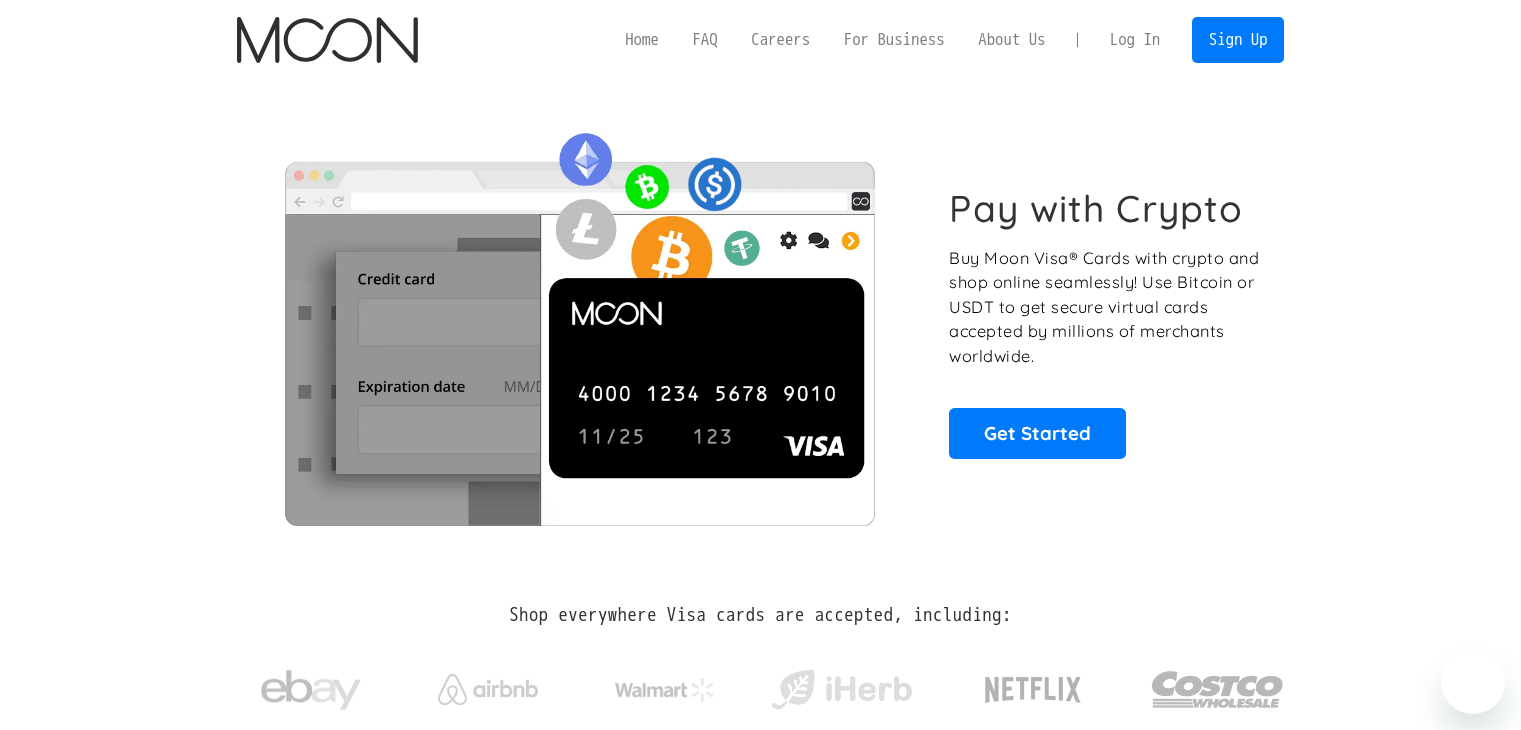scroll, scrollTop: 0, scrollLeft: 0, axis: both 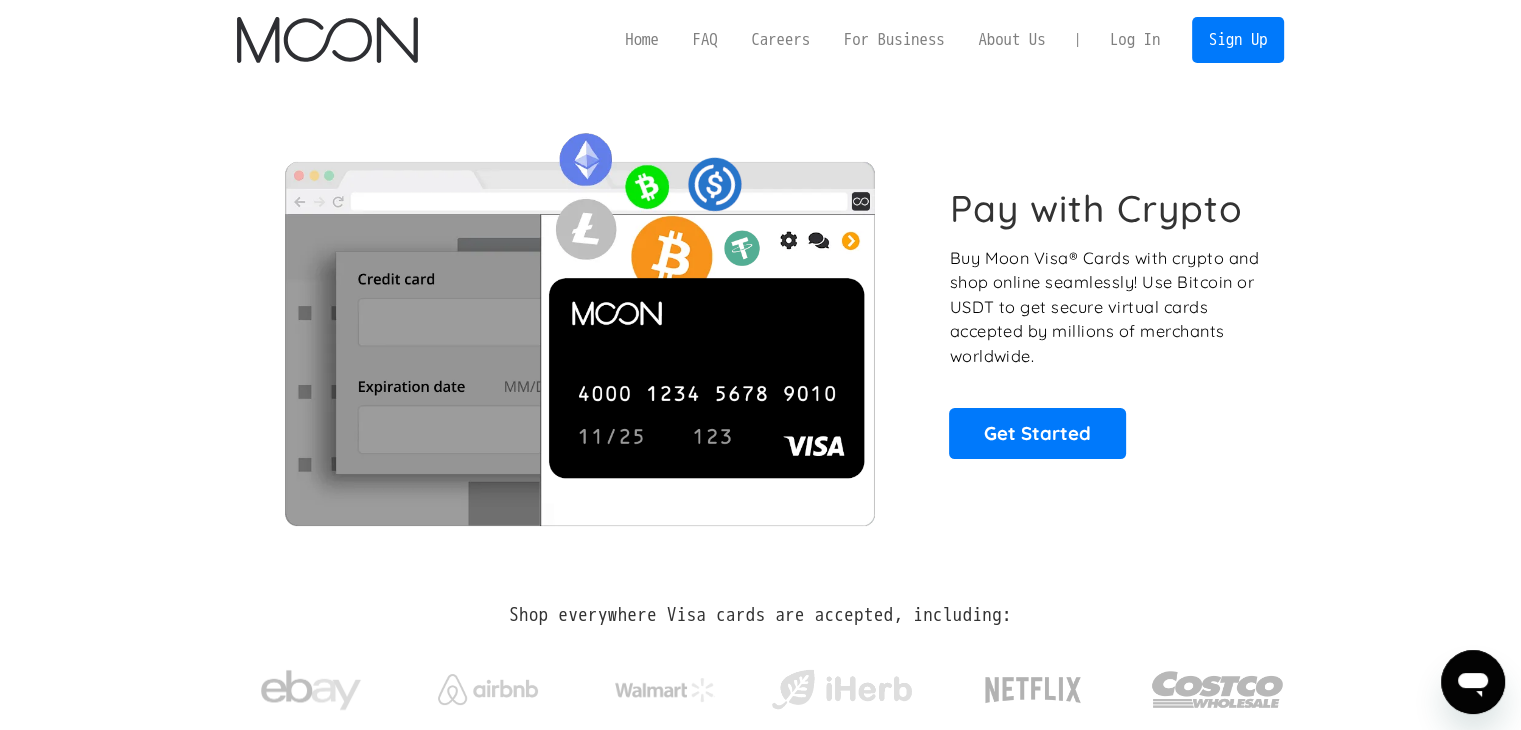 click on "Log In" at bounding box center [1135, 40] 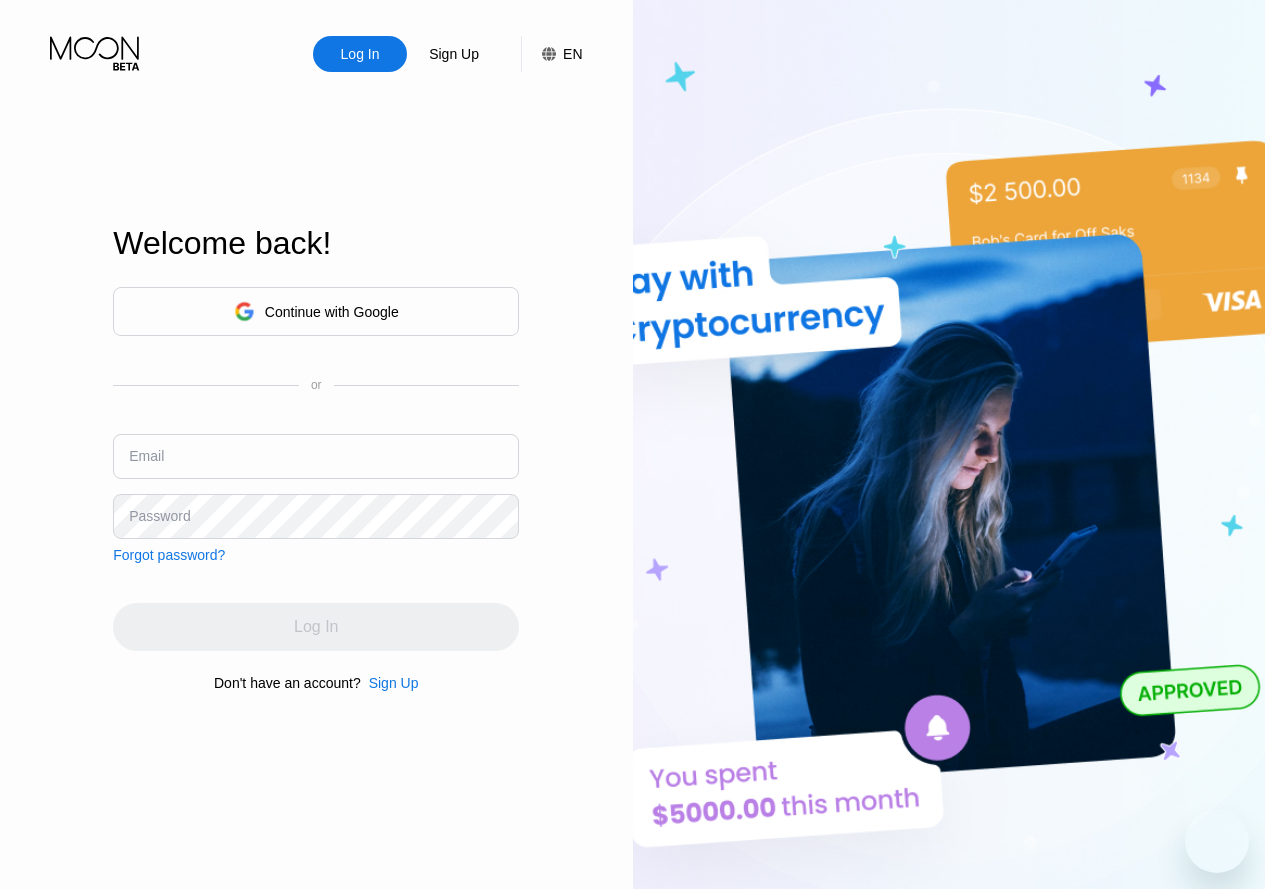 scroll, scrollTop: 0, scrollLeft: 0, axis: both 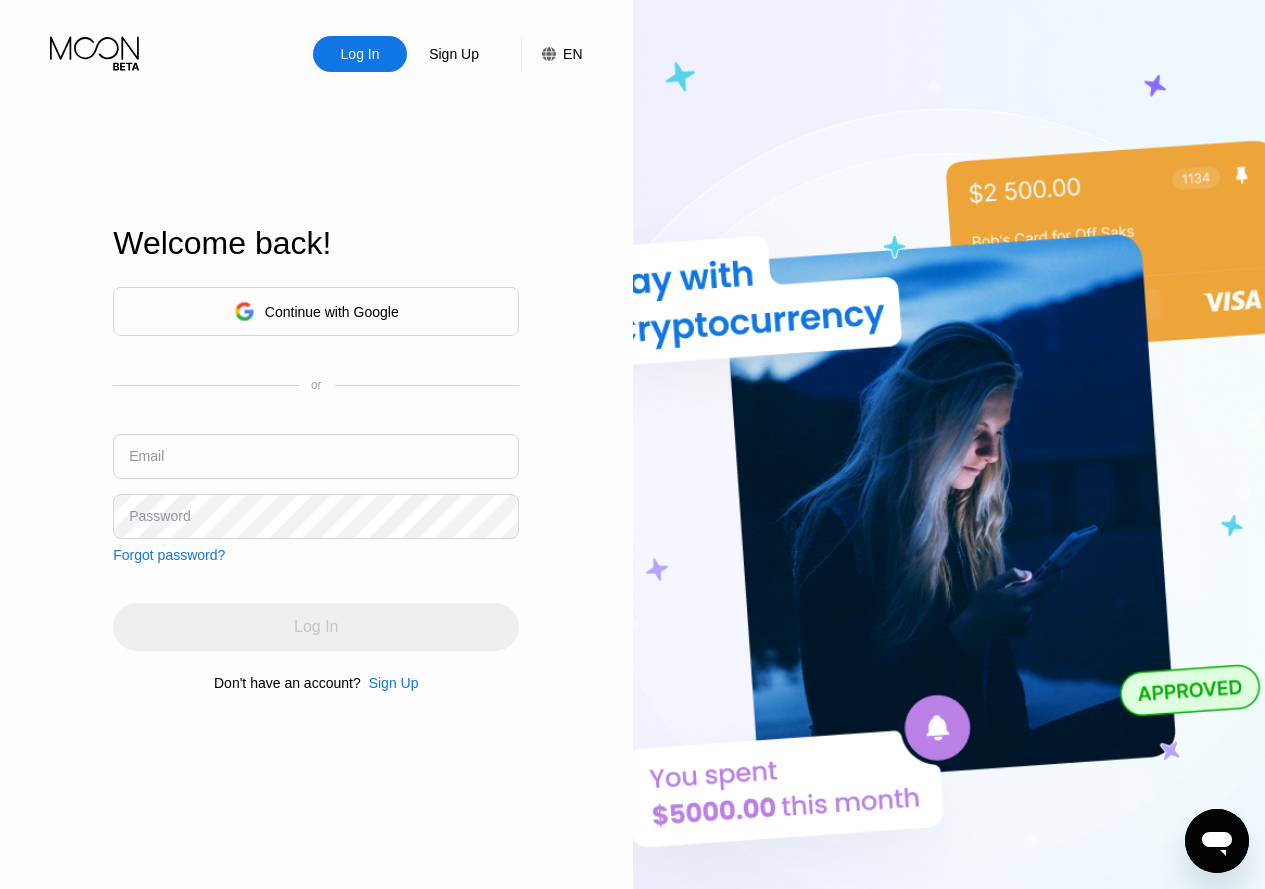 type on "[EMAIL]" 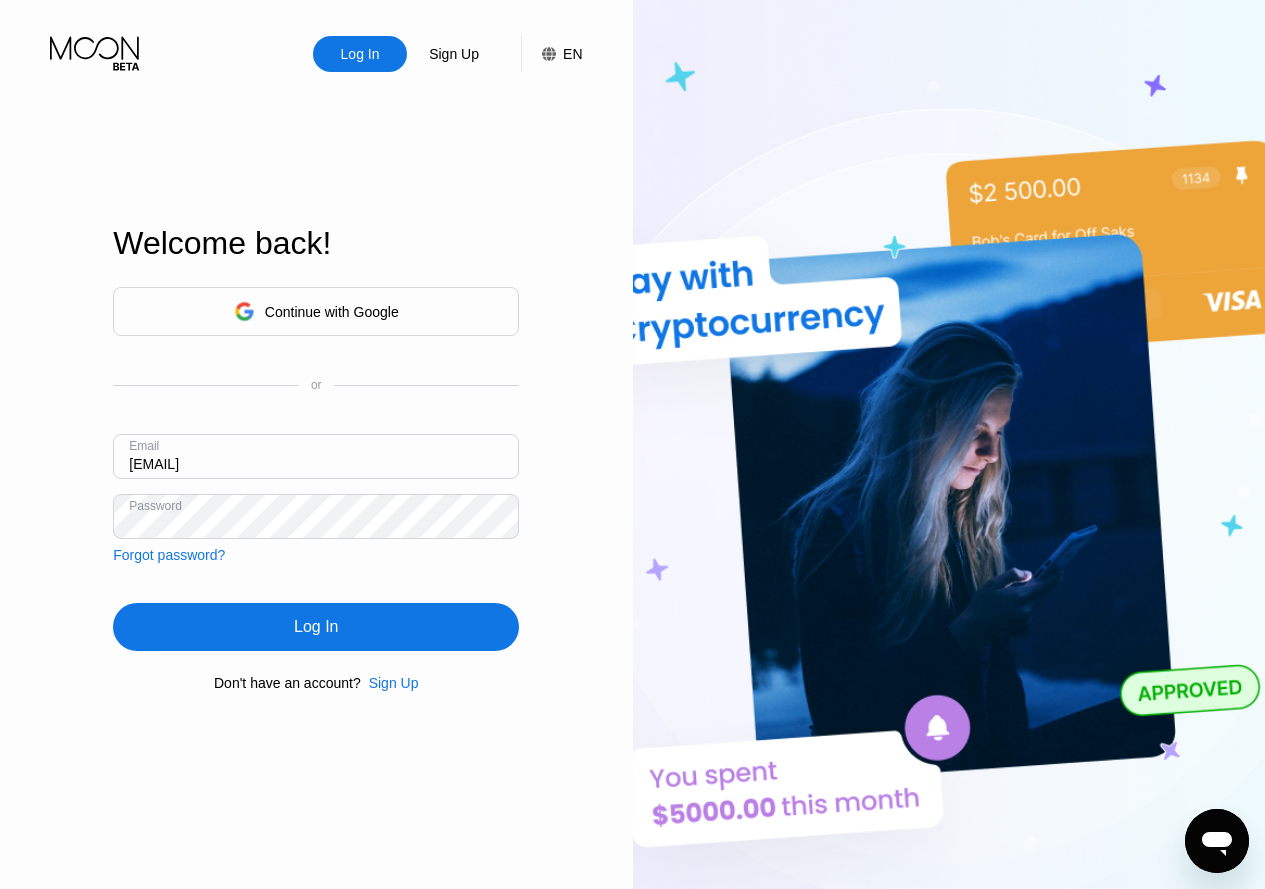 click on "Log In Sign Up EN Language Select an item Save Welcome back! Continue with Google or Email [EMAIL] Password Forgot password? Log In Don't have an account? Sign Up" at bounding box center [316, 489] 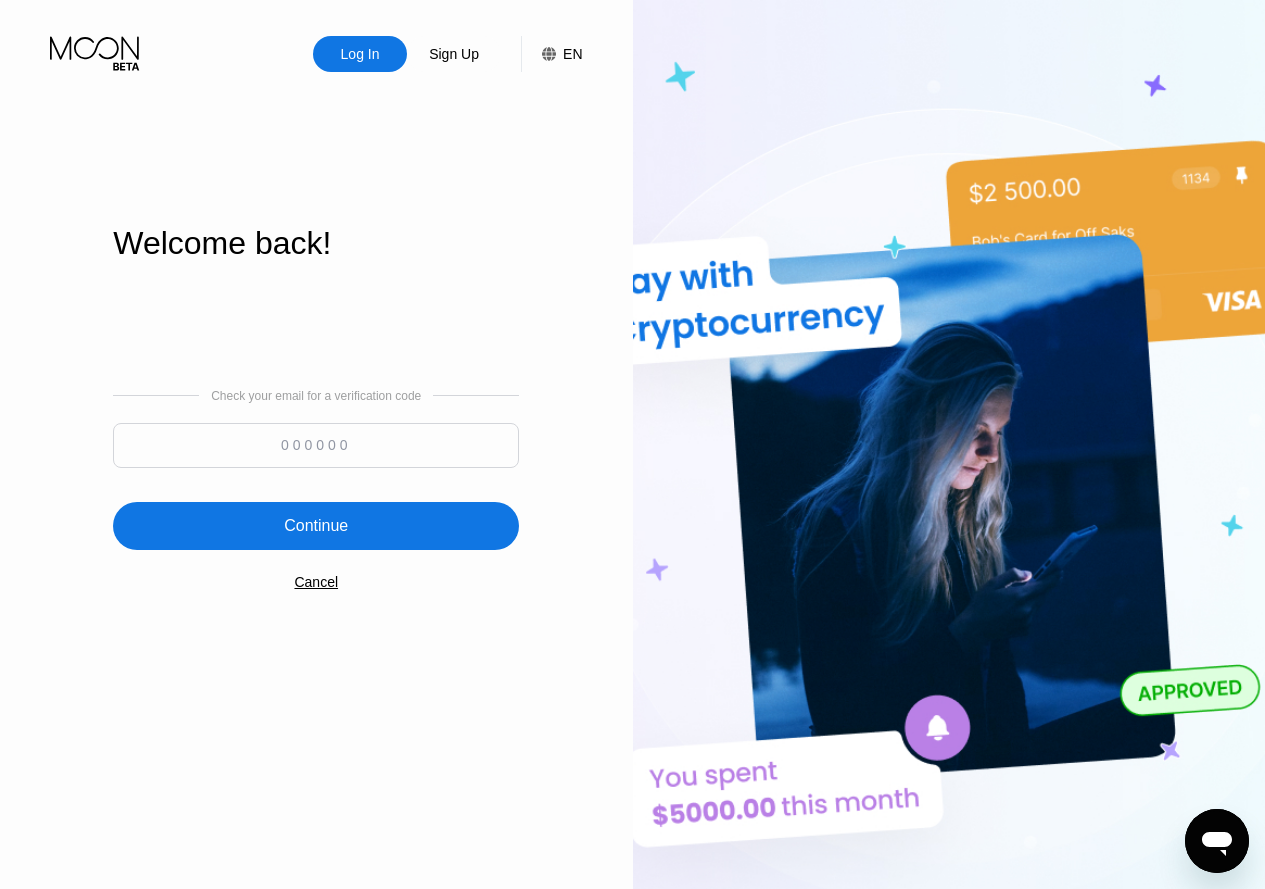 click at bounding box center (316, 445) 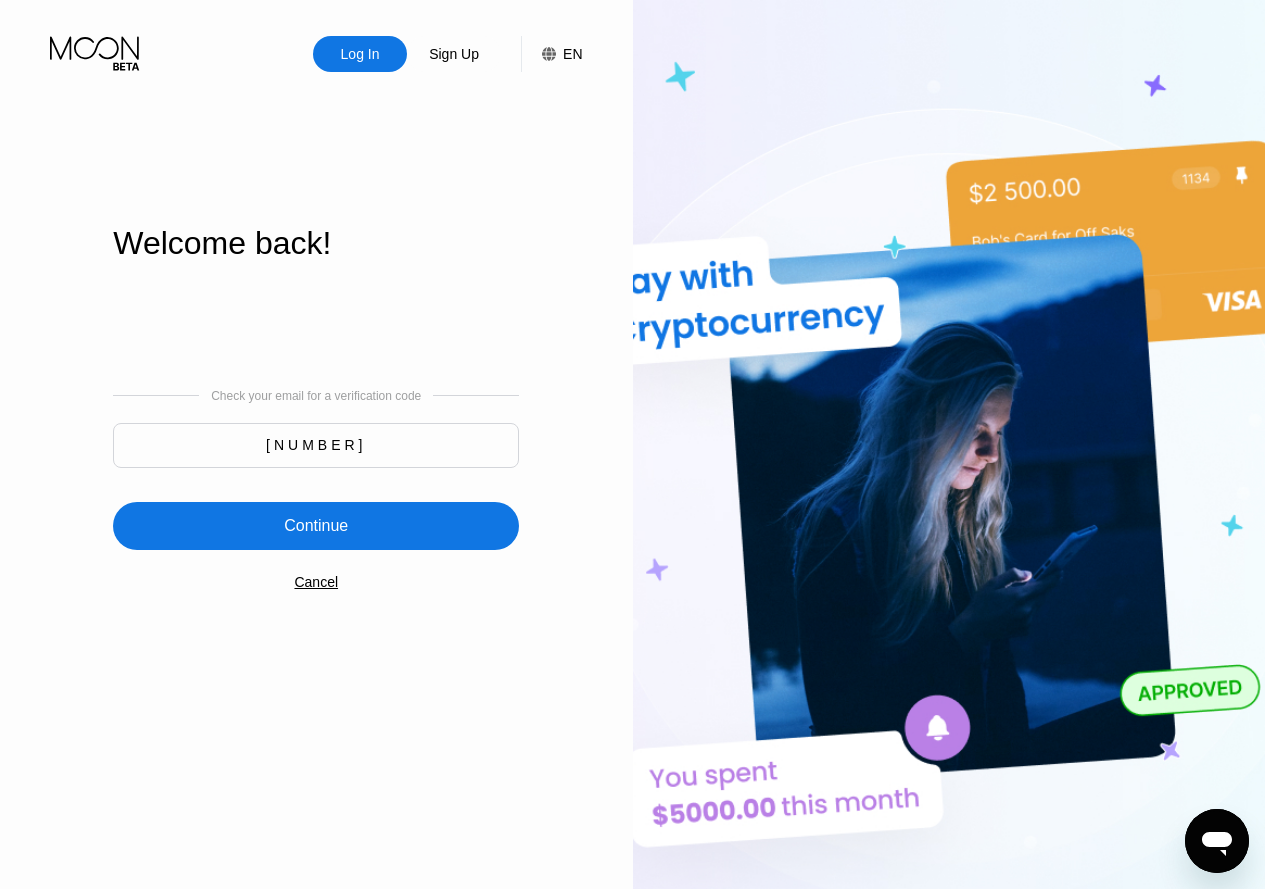 click on "Continue" at bounding box center [316, 526] 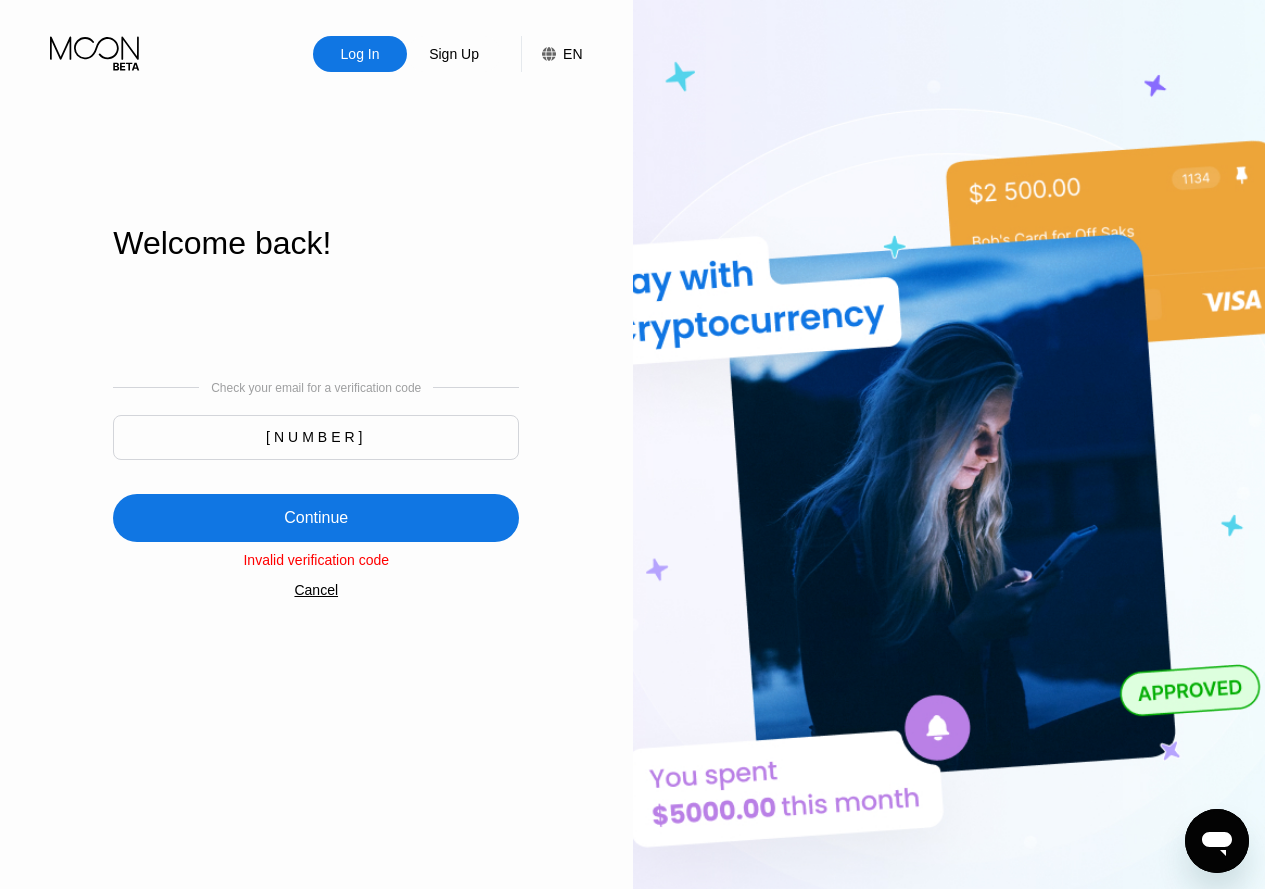 click on "284829" at bounding box center (316, 437) 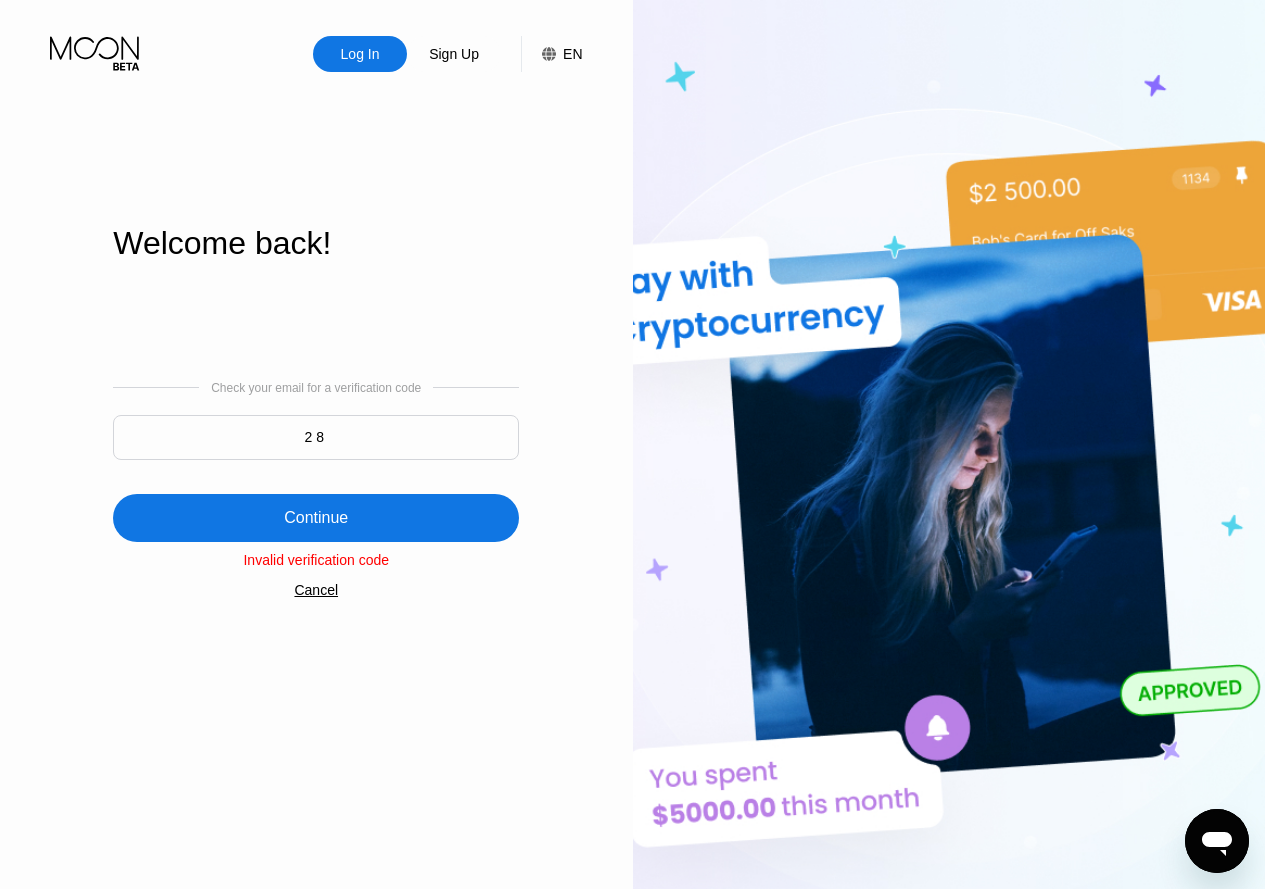 type on "2" 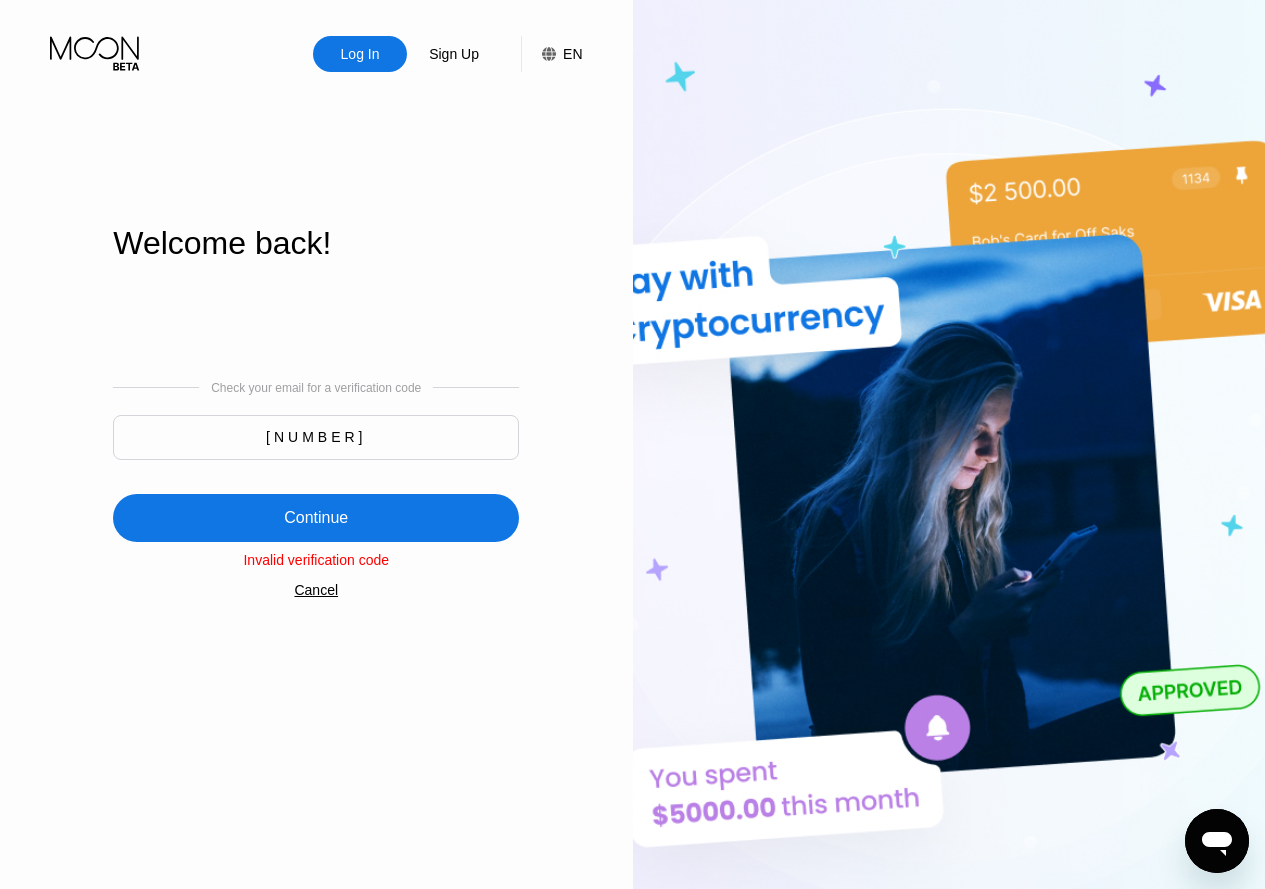 type on "355779" 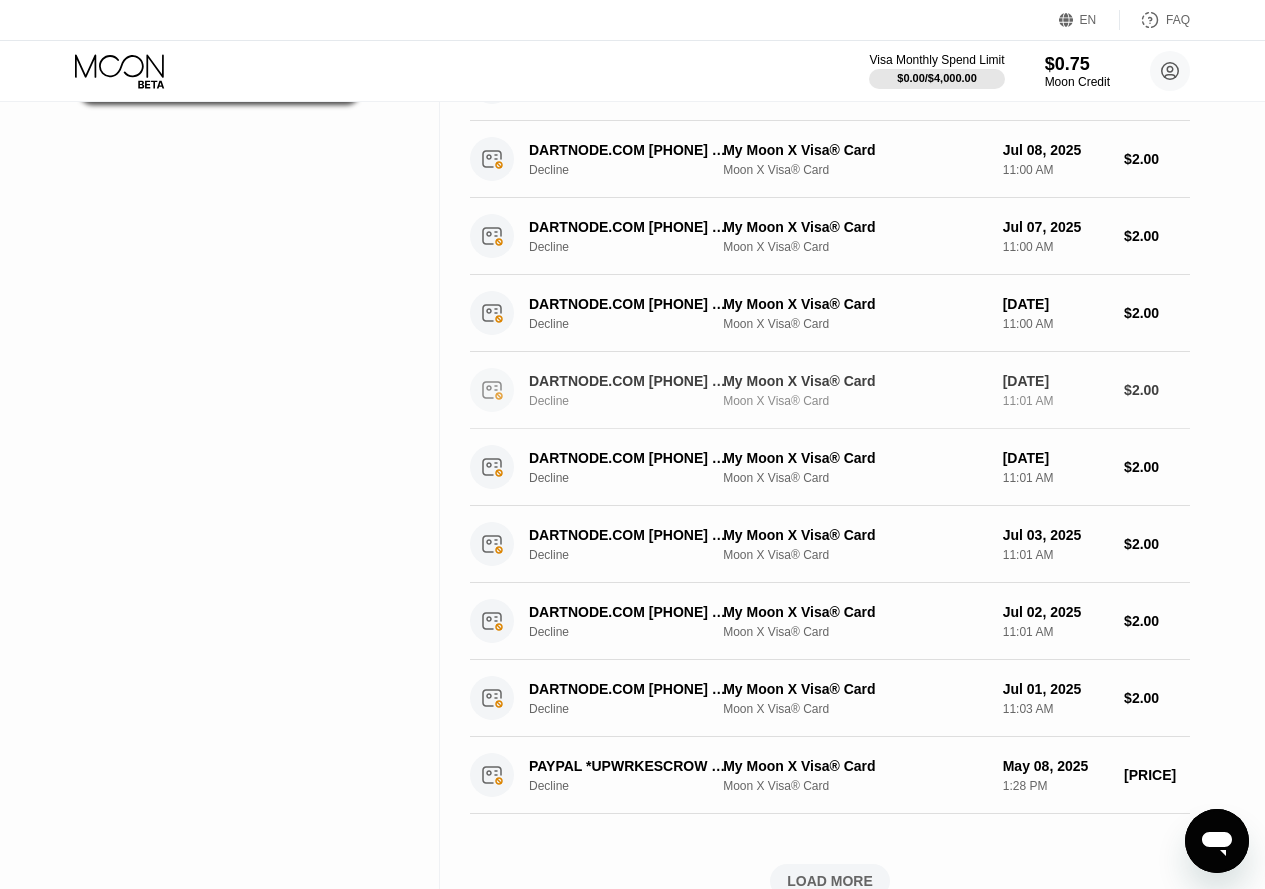 scroll, scrollTop: 0, scrollLeft: 0, axis: both 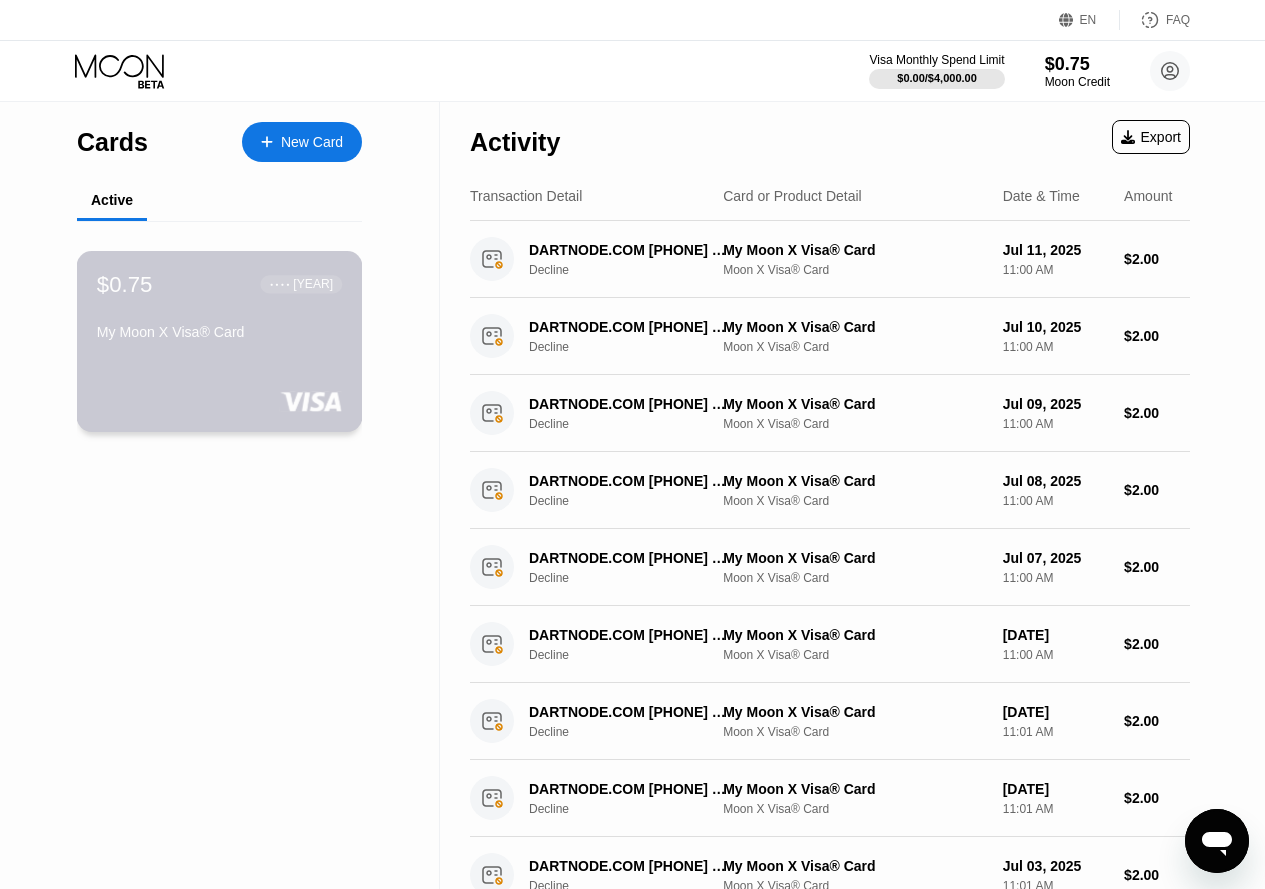 click on "● ● ● ●" at bounding box center (280, 284) 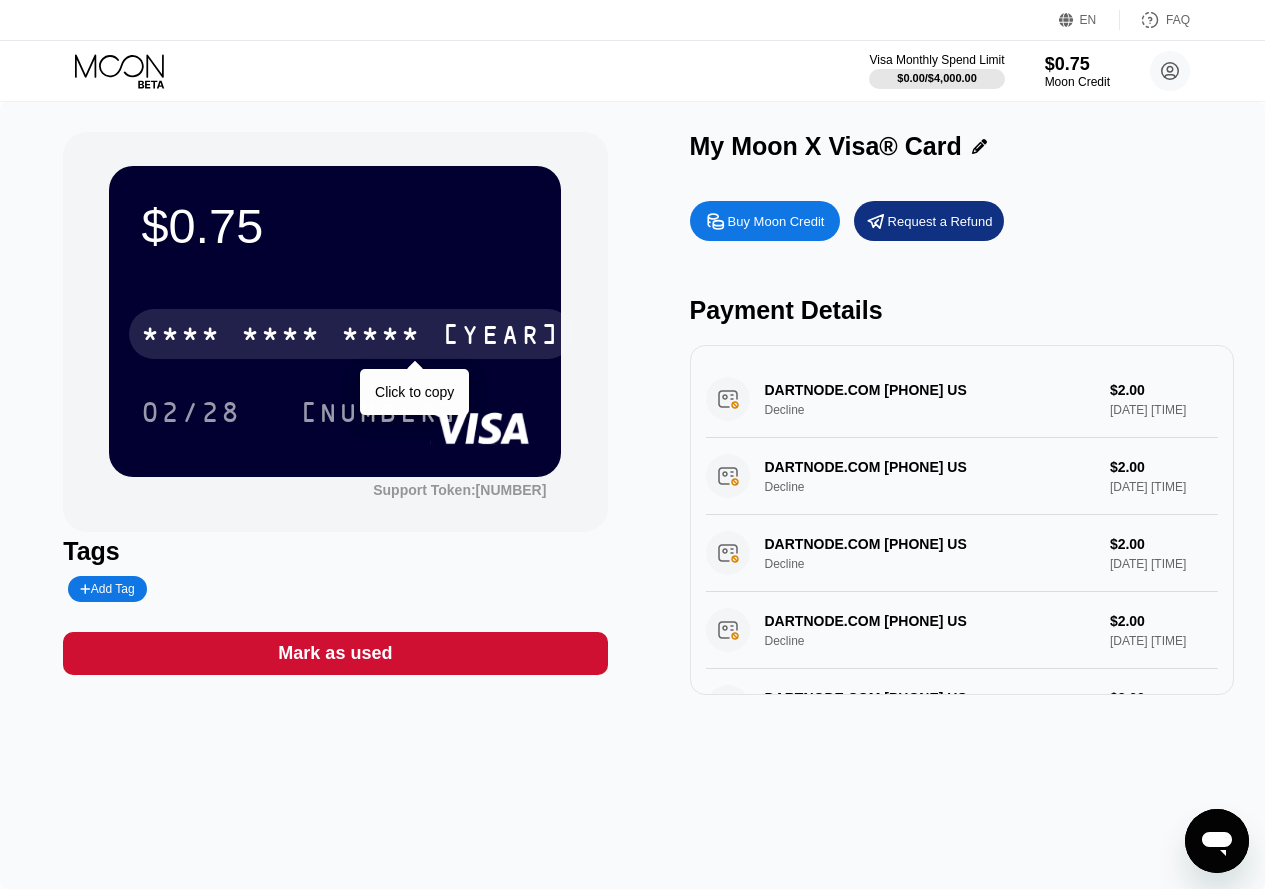 click on "* * * * * * * * * * * * 1964" at bounding box center [351, 334] 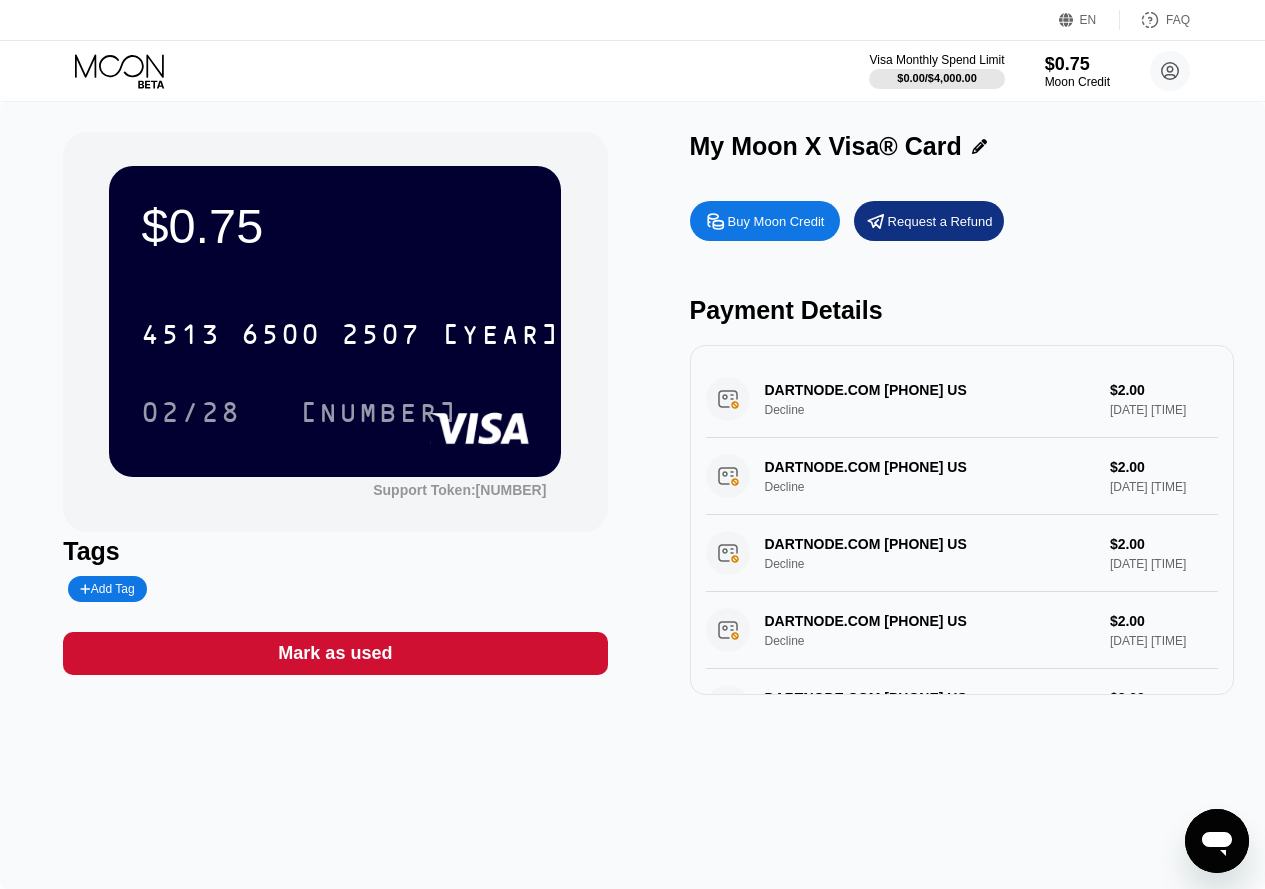 click on "$0.75" at bounding box center [335, 226] 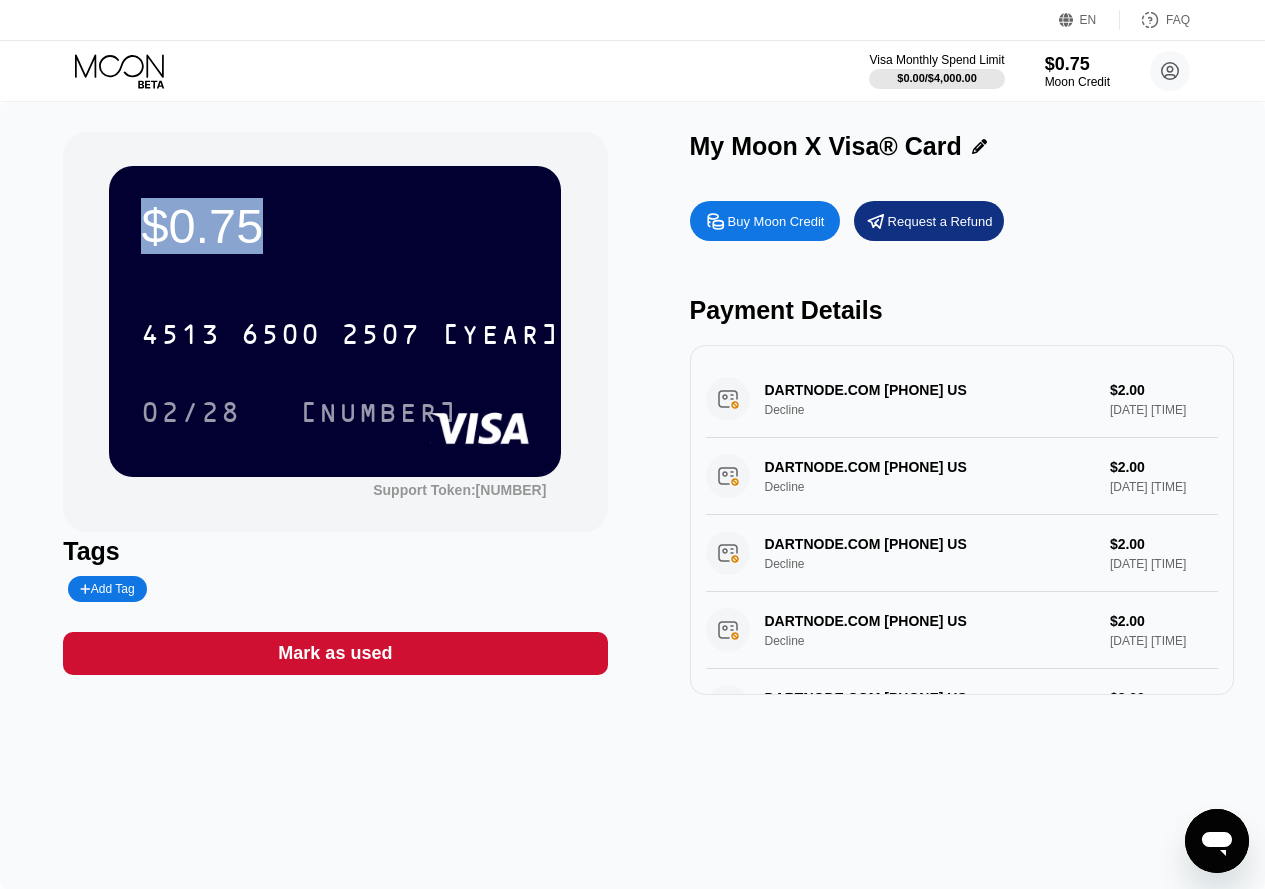 drag, startPoint x: 256, startPoint y: 228, endPoint x: 156, endPoint y: 225, distance: 100.04499 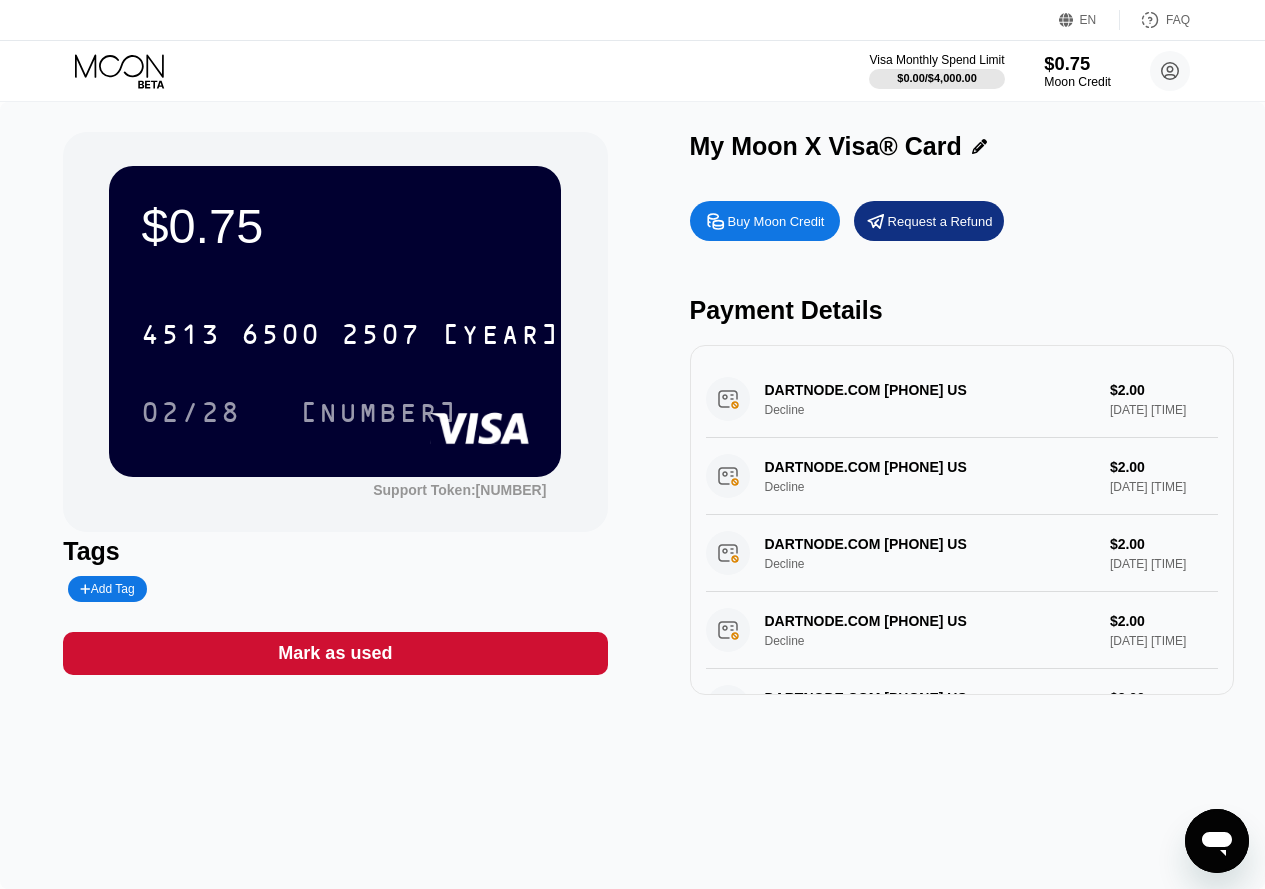 click on "$0.75" at bounding box center [1077, 63] 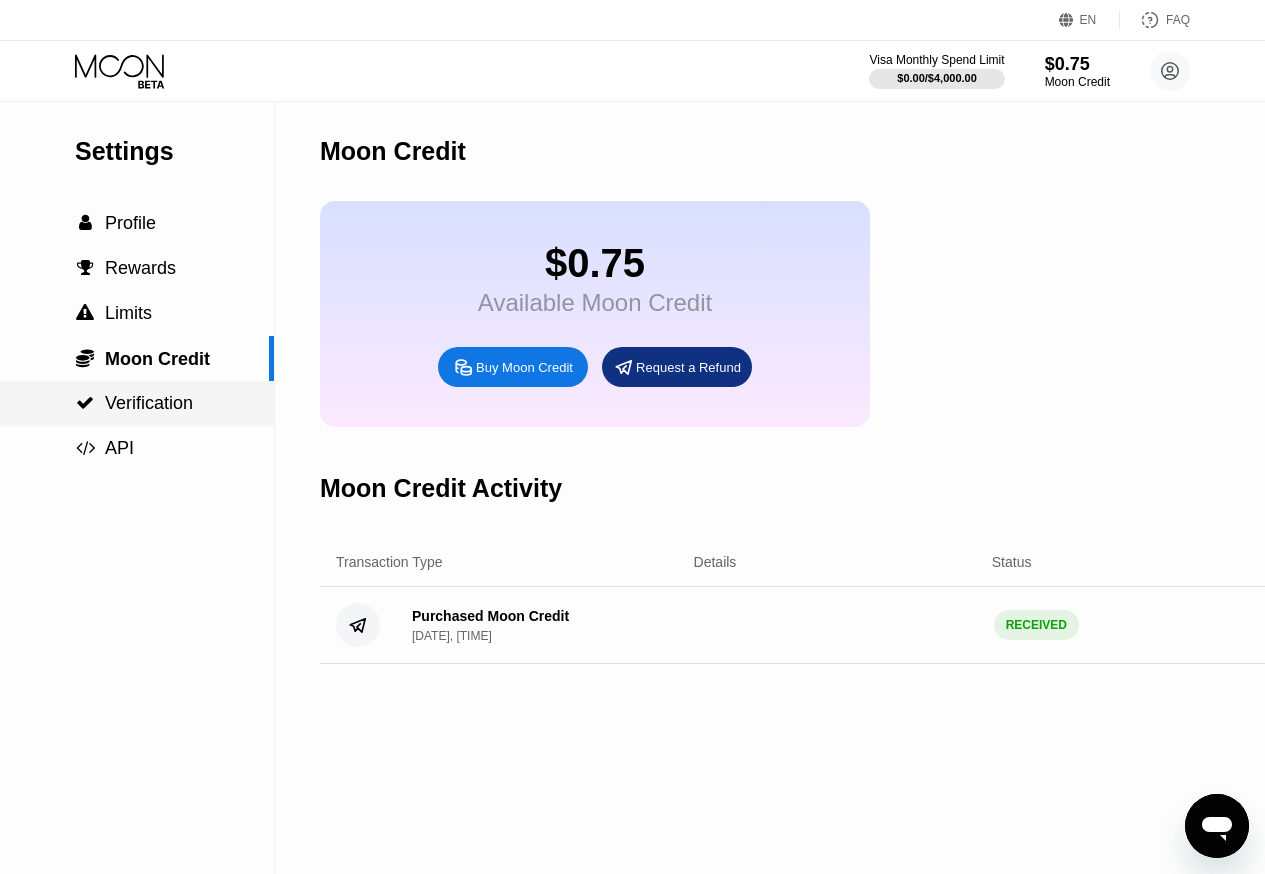 click on "Verification" at bounding box center [149, 403] 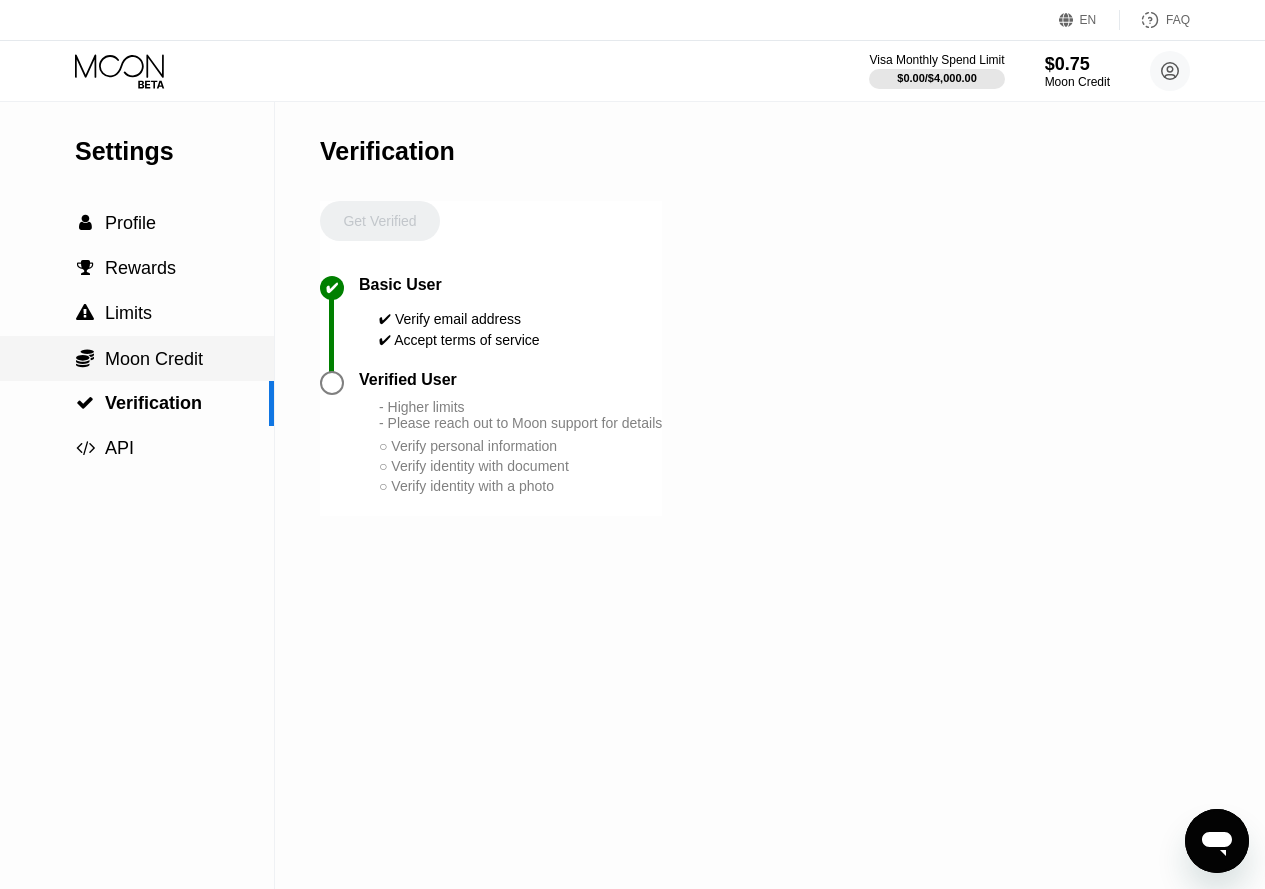 click on "Moon Credit" at bounding box center [154, 359] 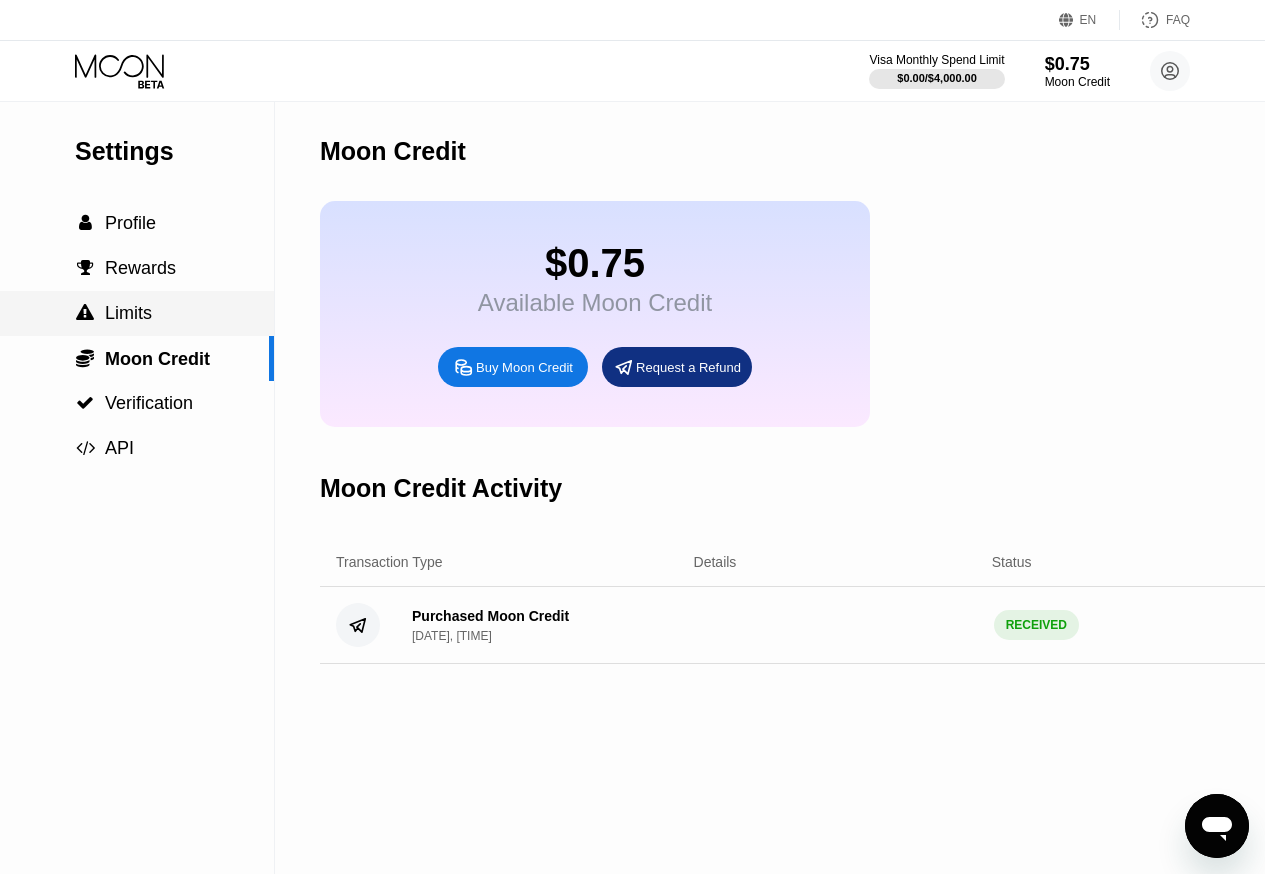click on "Limits" at bounding box center [128, 313] 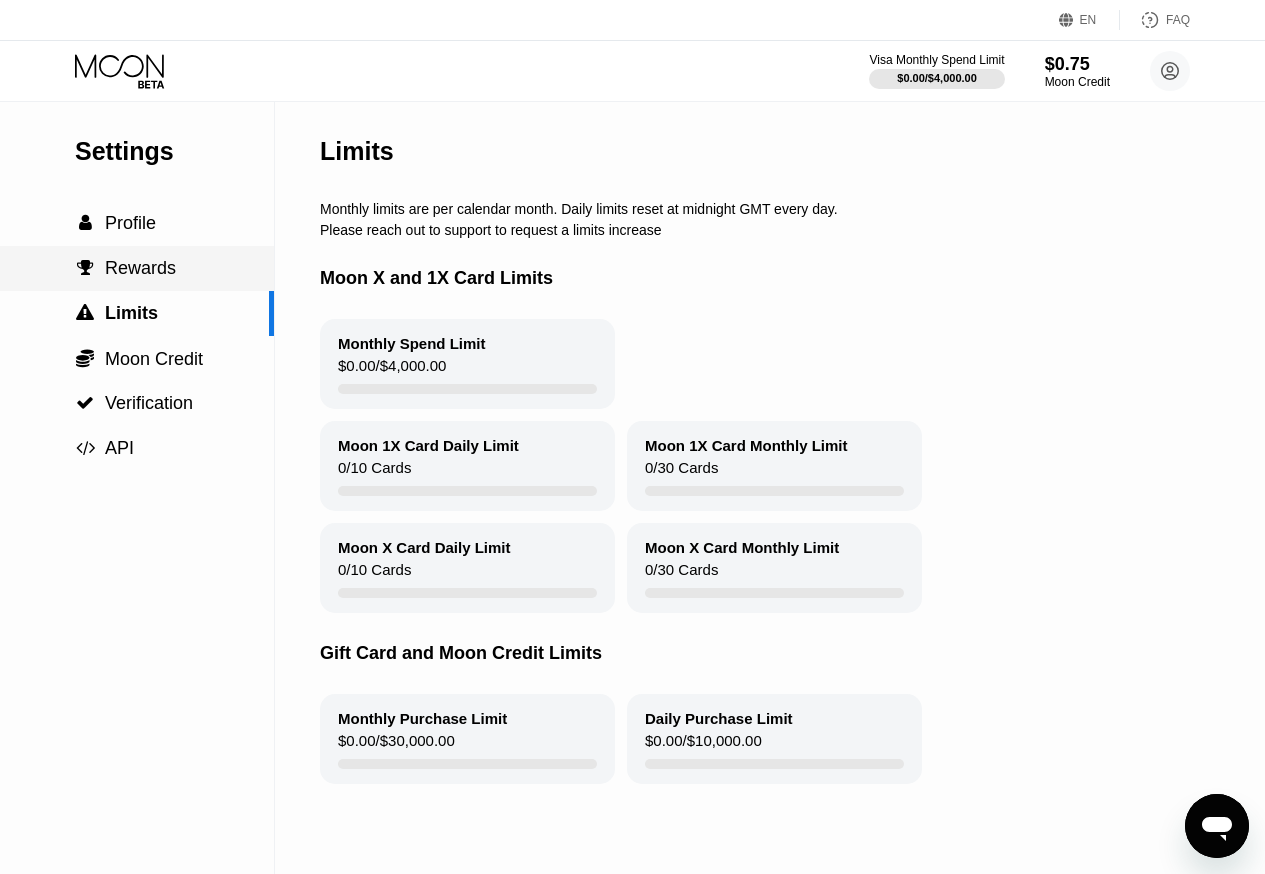 click on "Rewards" at bounding box center [140, 268] 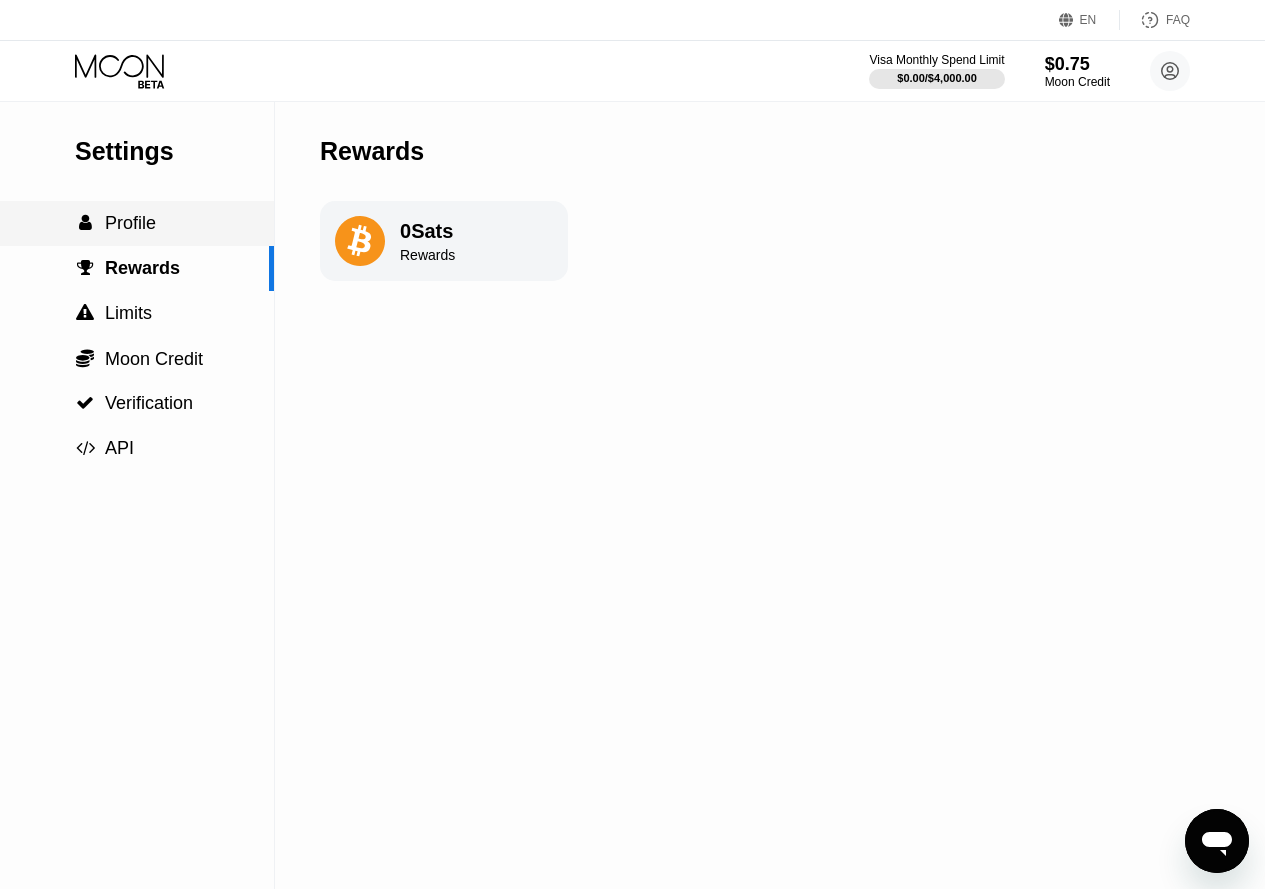 click on "Profile" at bounding box center [130, 223] 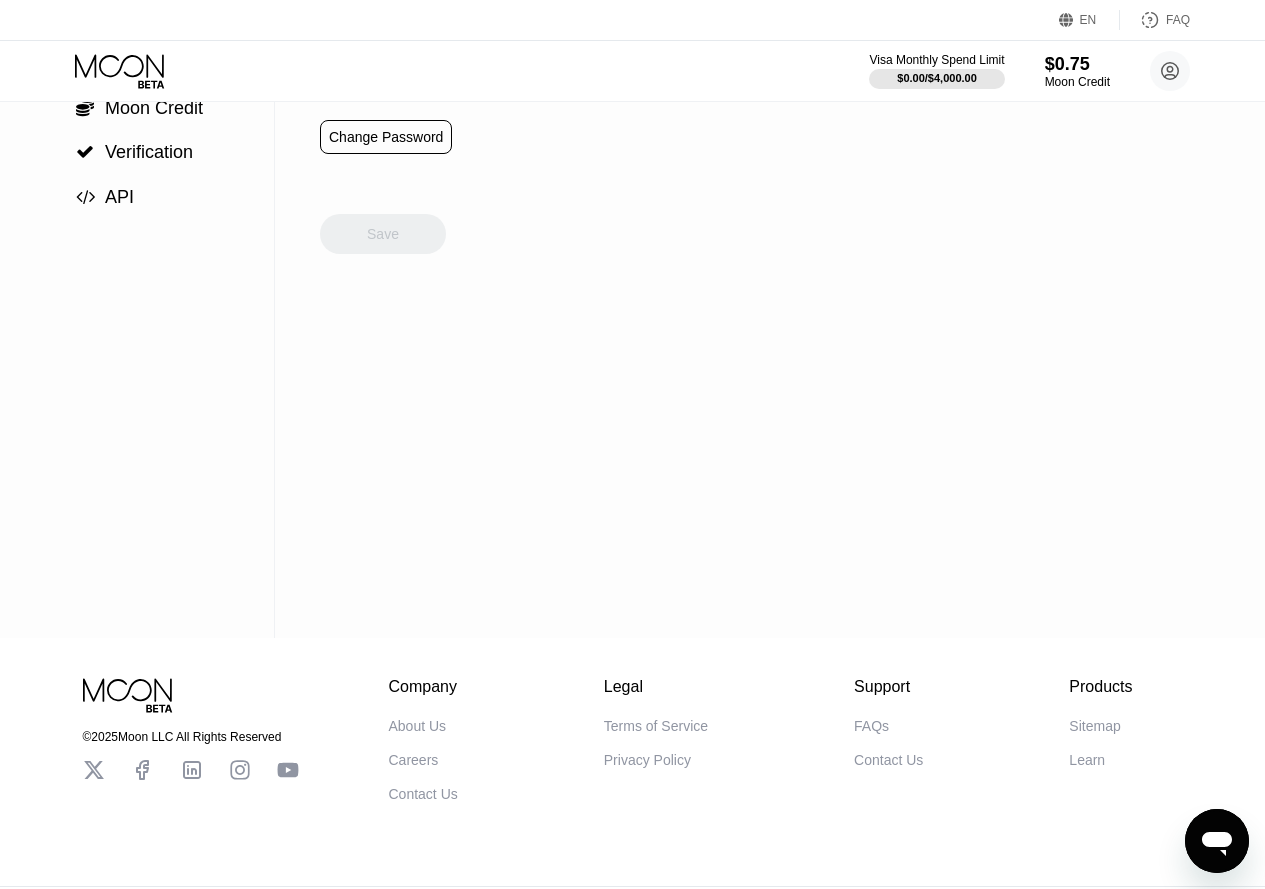 scroll, scrollTop: 307, scrollLeft: 0, axis: vertical 